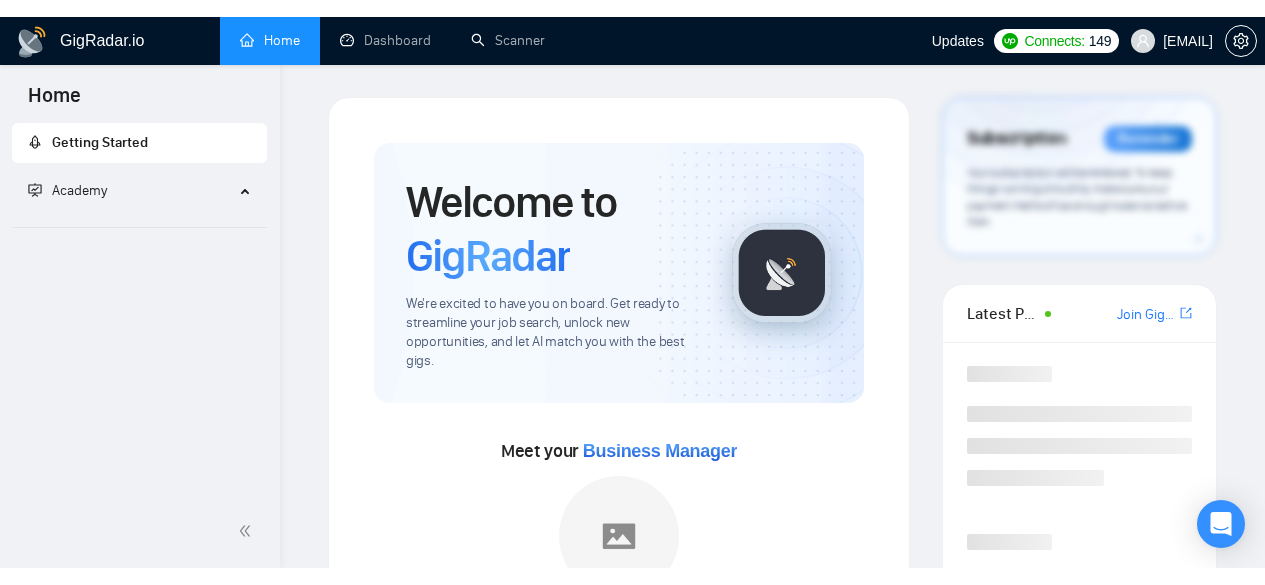 scroll, scrollTop: 0, scrollLeft: 0, axis: both 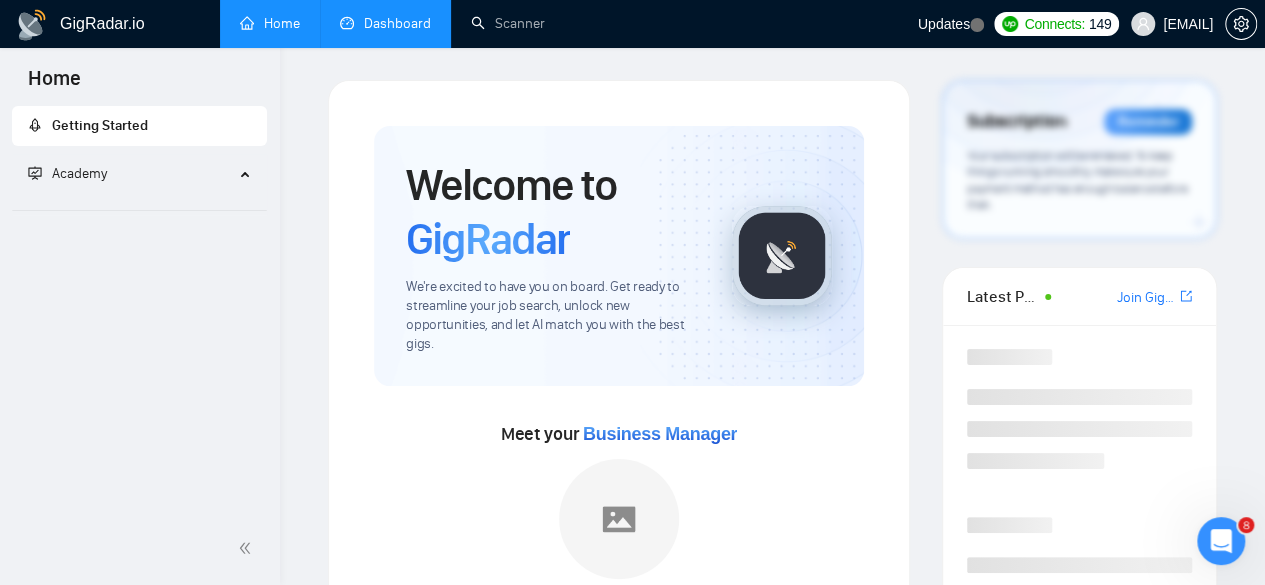 click on "Dashboard" at bounding box center (385, 23) 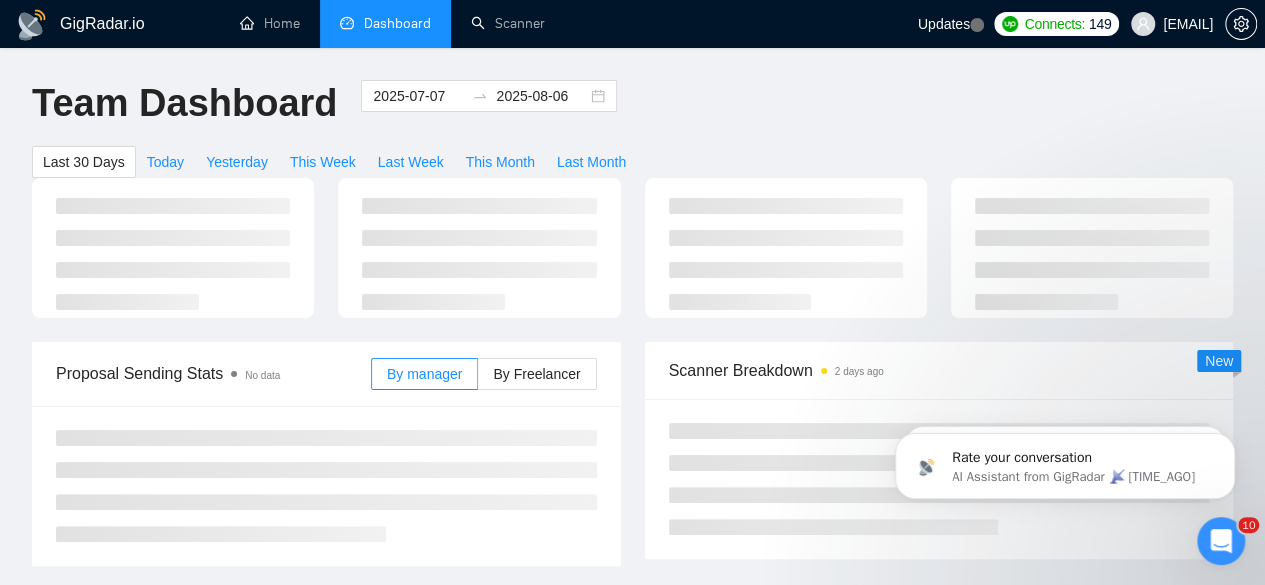 scroll, scrollTop: 0, scrollLeft: 0, axis: both 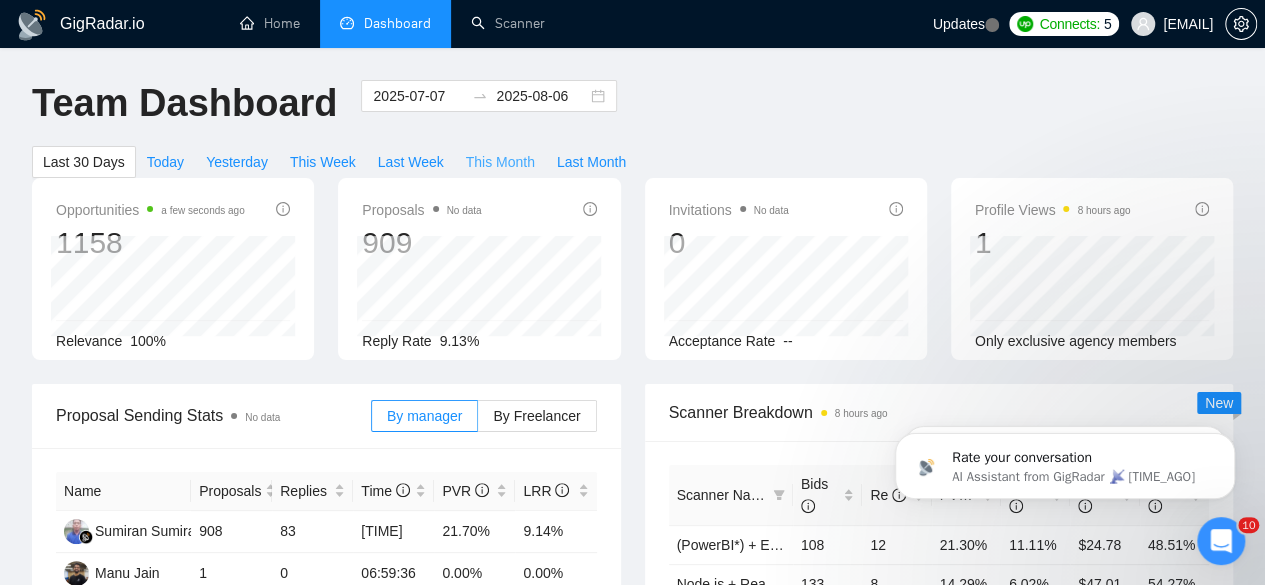 click on "This Month" at bounding box center (500, 162) 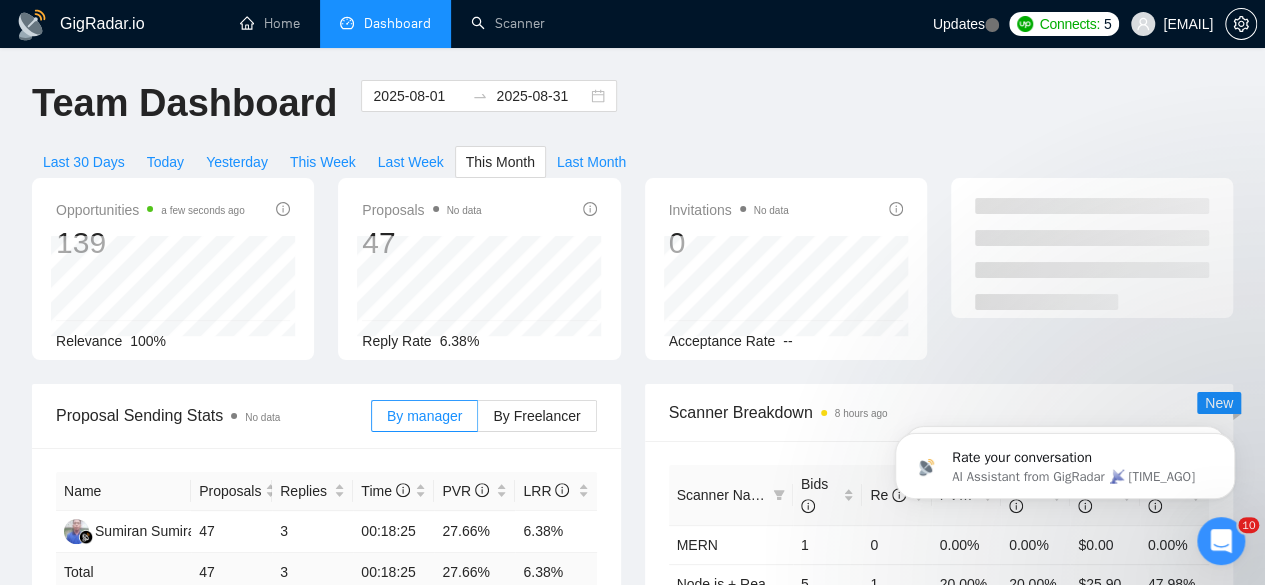 scroll, scrollTop: 113, scrollLeft: 0, axis: vertical 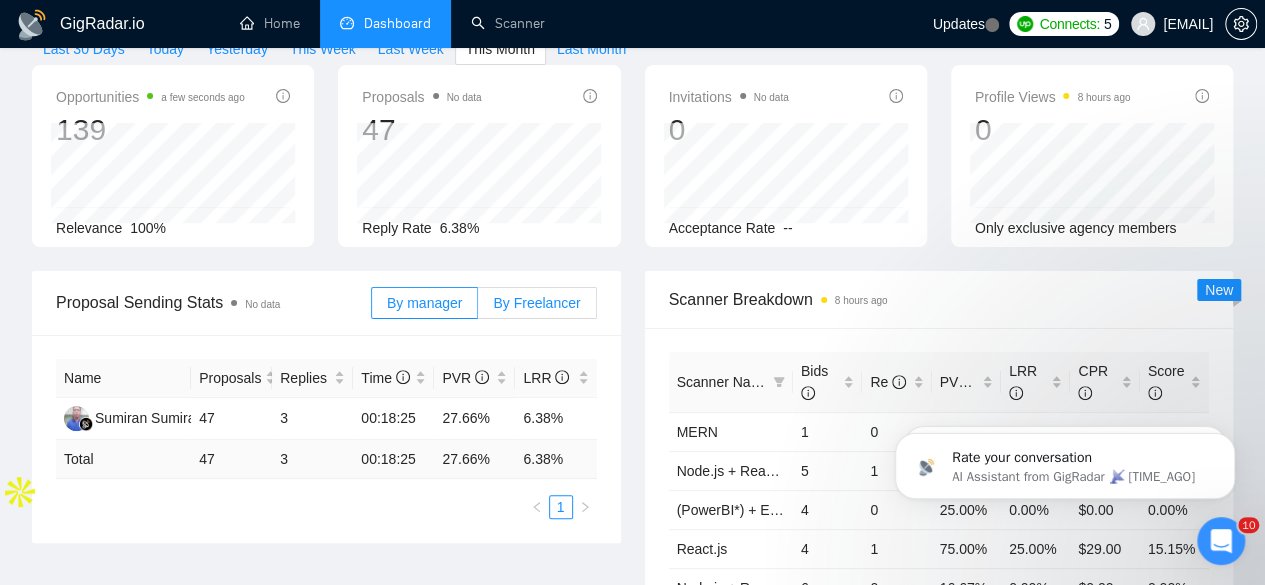 click on "By Freelancer" at bounding box center (536, 303) 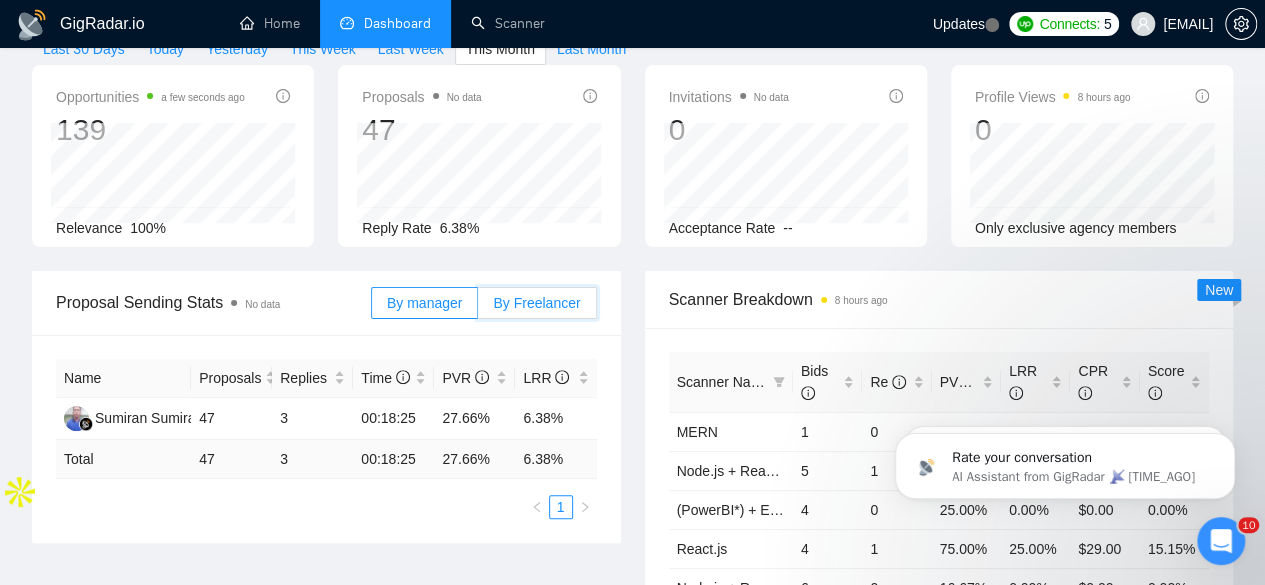 click on "By Freelancer" at bounding box center (478, 308) 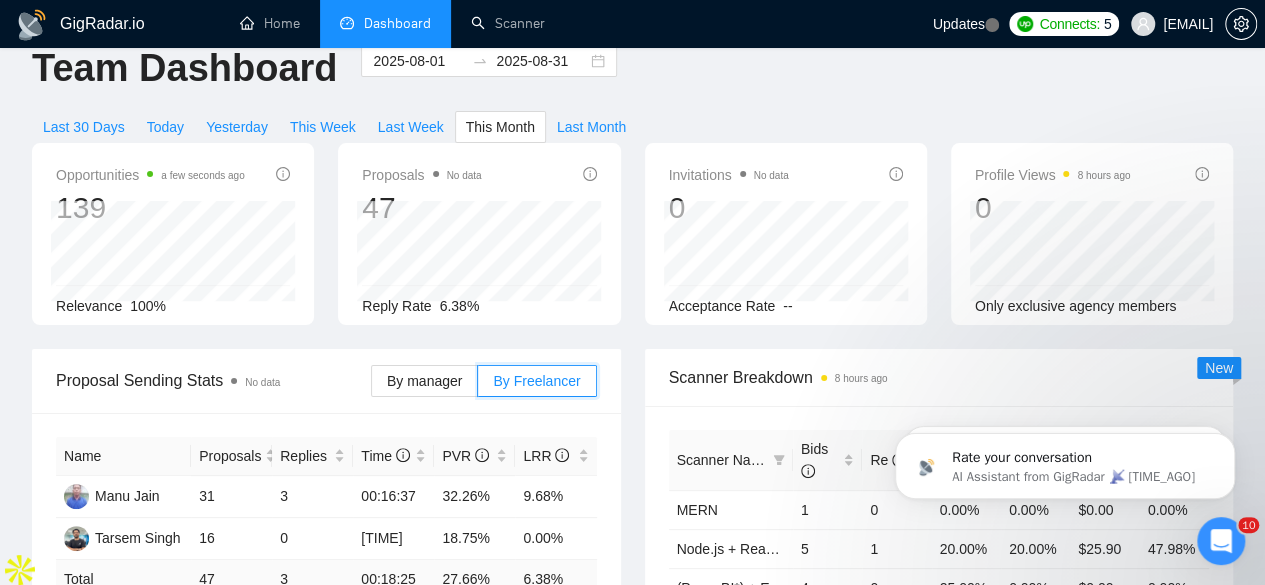 scroll, scrollTop: 0, scrollLeft: 0, axis: both 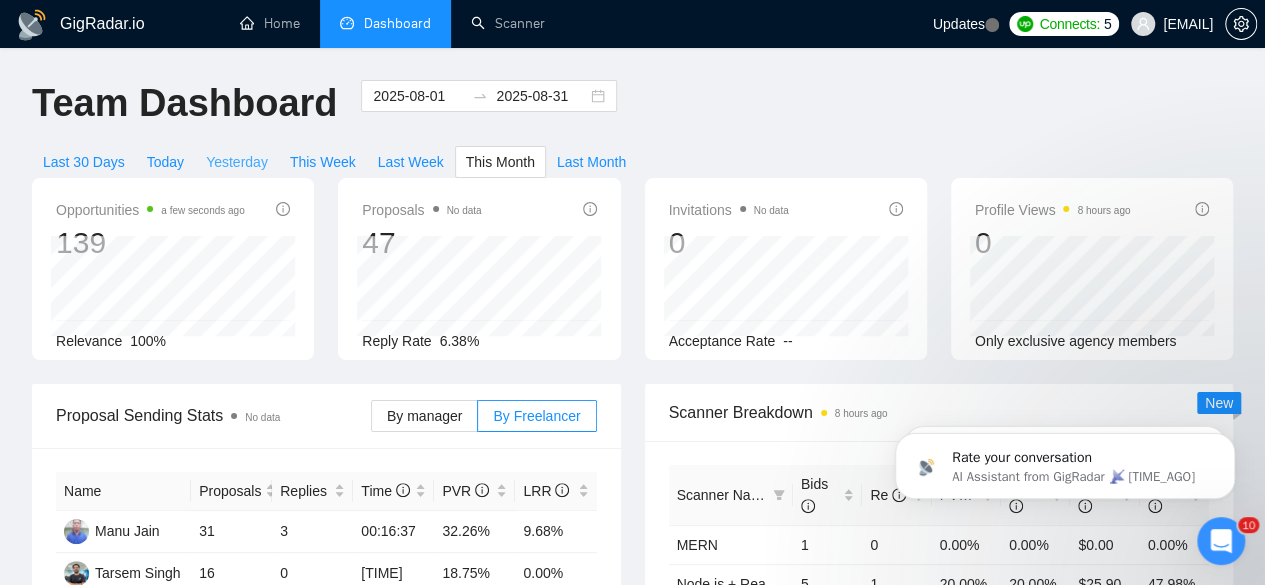 click on "Yesterday" at bounding box center (237, 162) 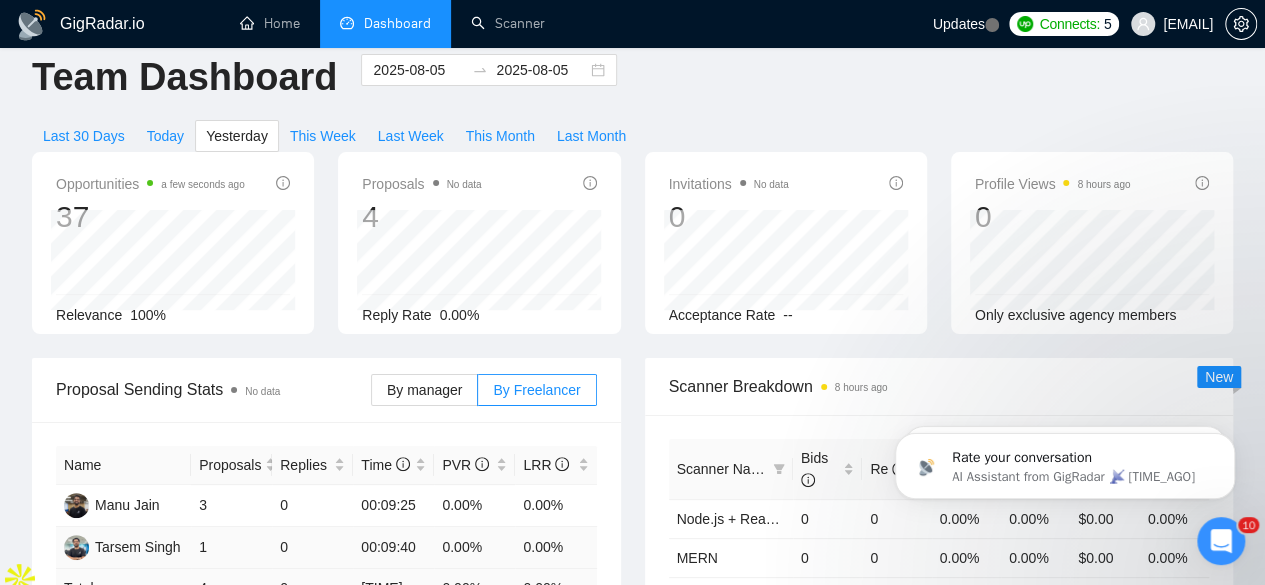 scroll, scrollTop: 0, scrollLeft: 0, axis: both 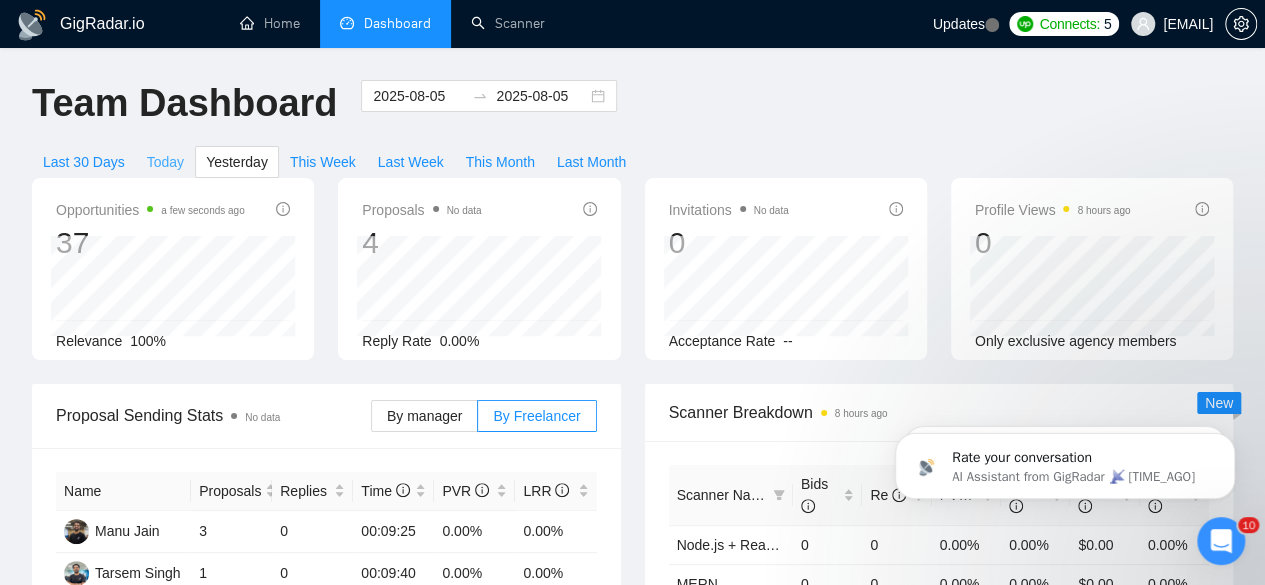 click on "Today" at bounding box center [165, 162] 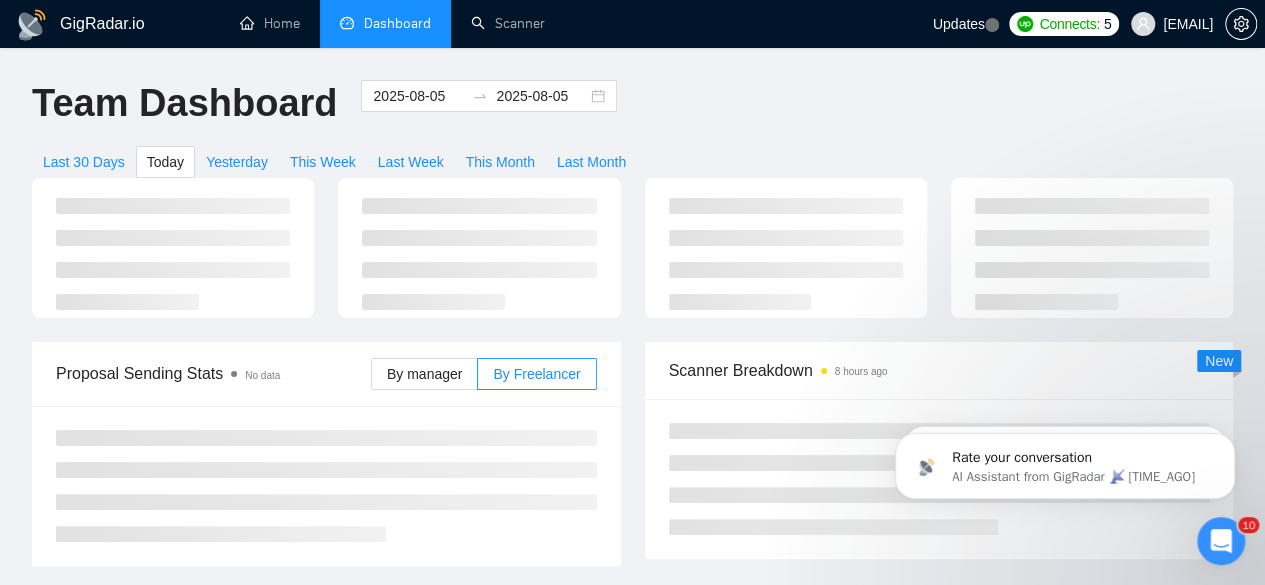 type on "2025-08-06" 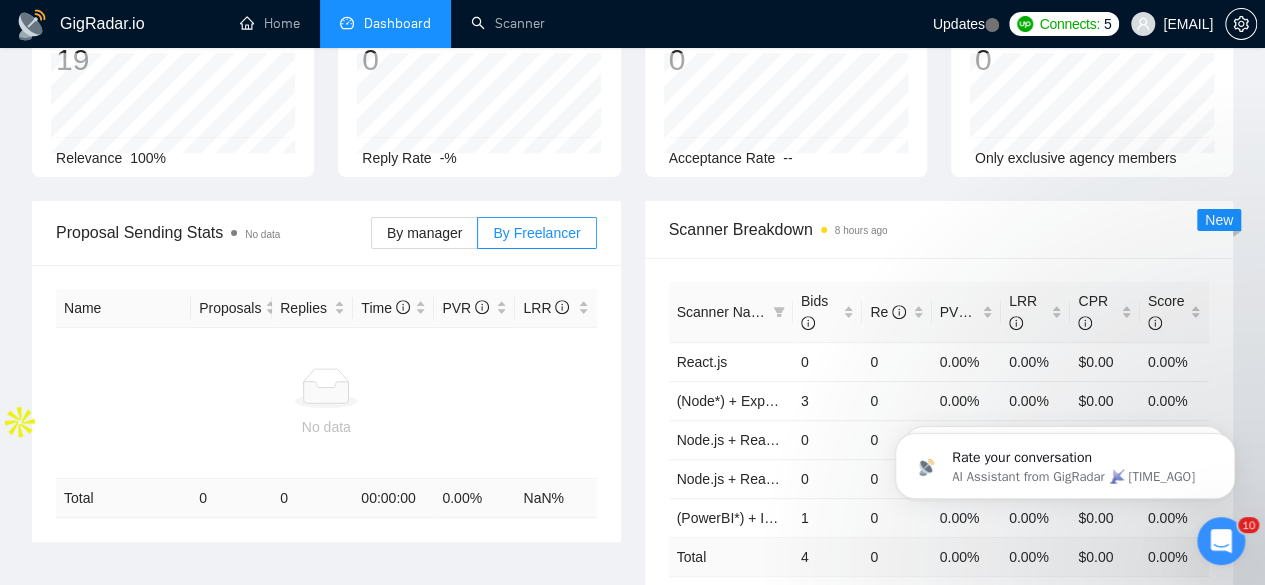 scroll, scrollTop: 0, scrollLeft: 0, axis: both 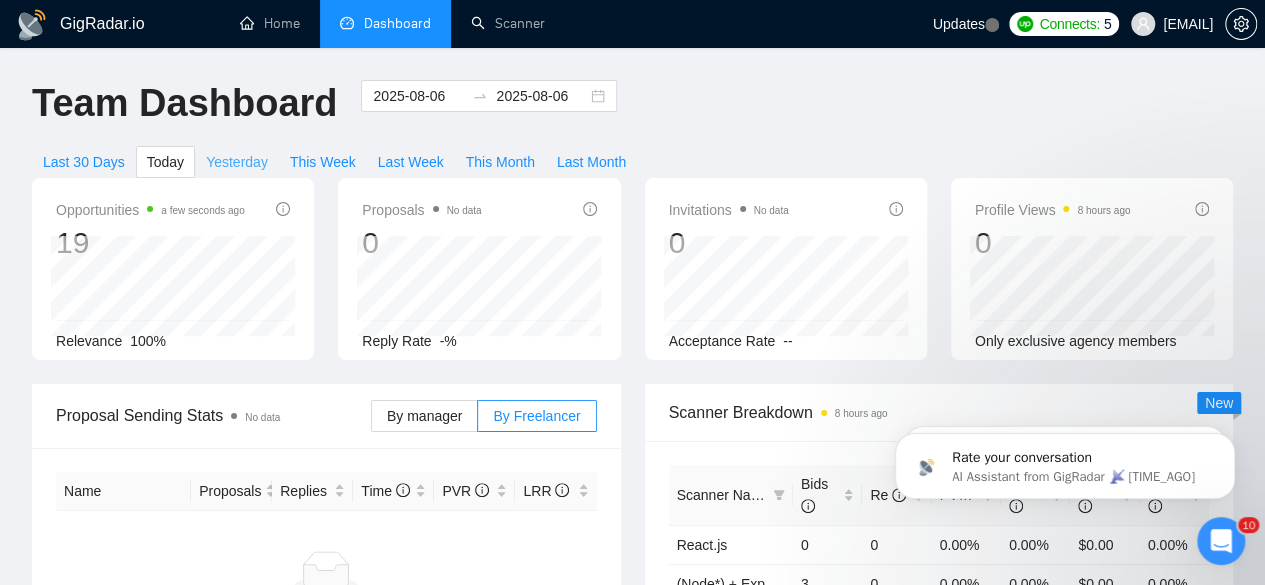 click on "Yesterday" at bounding box center (237, 162) 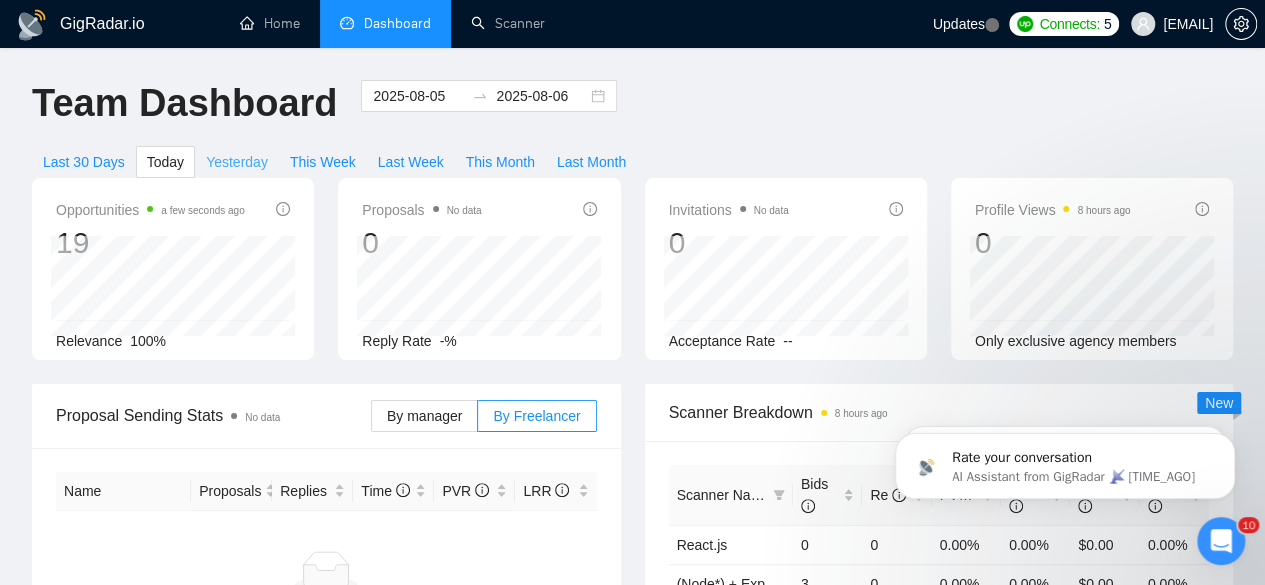 type on "2025-08-05" 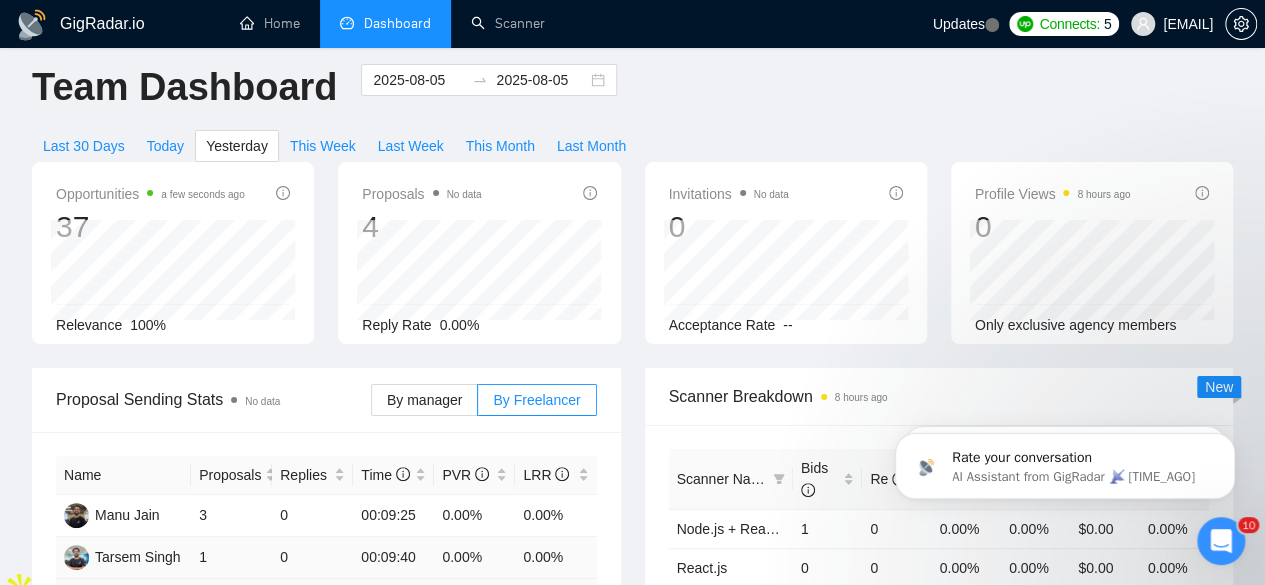 scroll, scrollTop: 0, scrollLeft: 0, axis: both 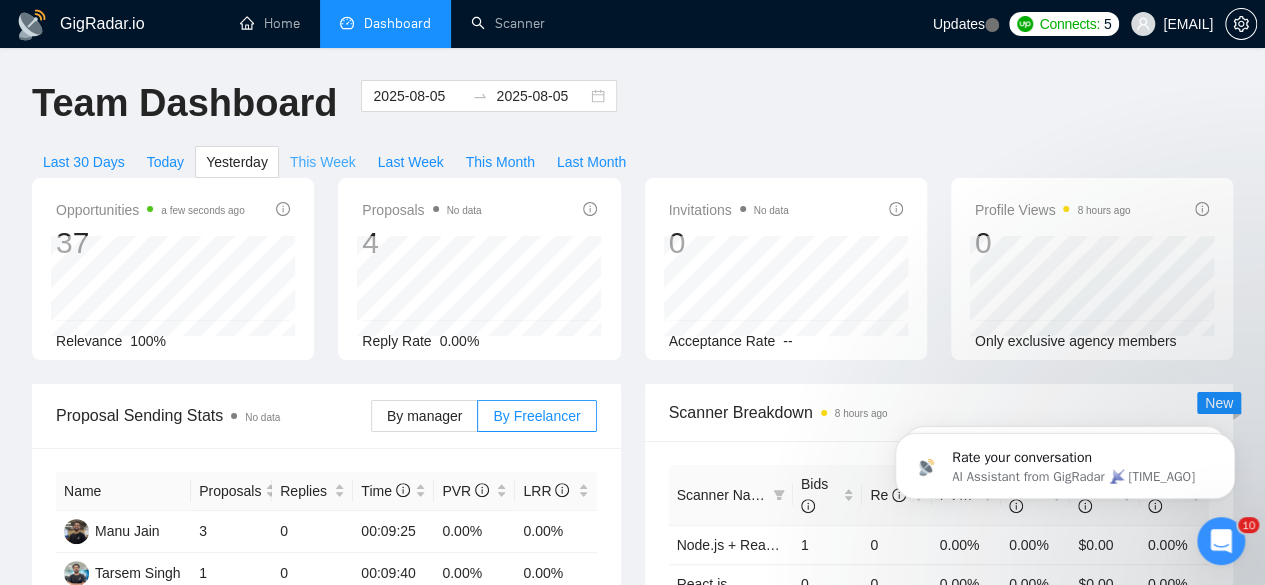 click on "This Week" at bounding box center (323, 162) 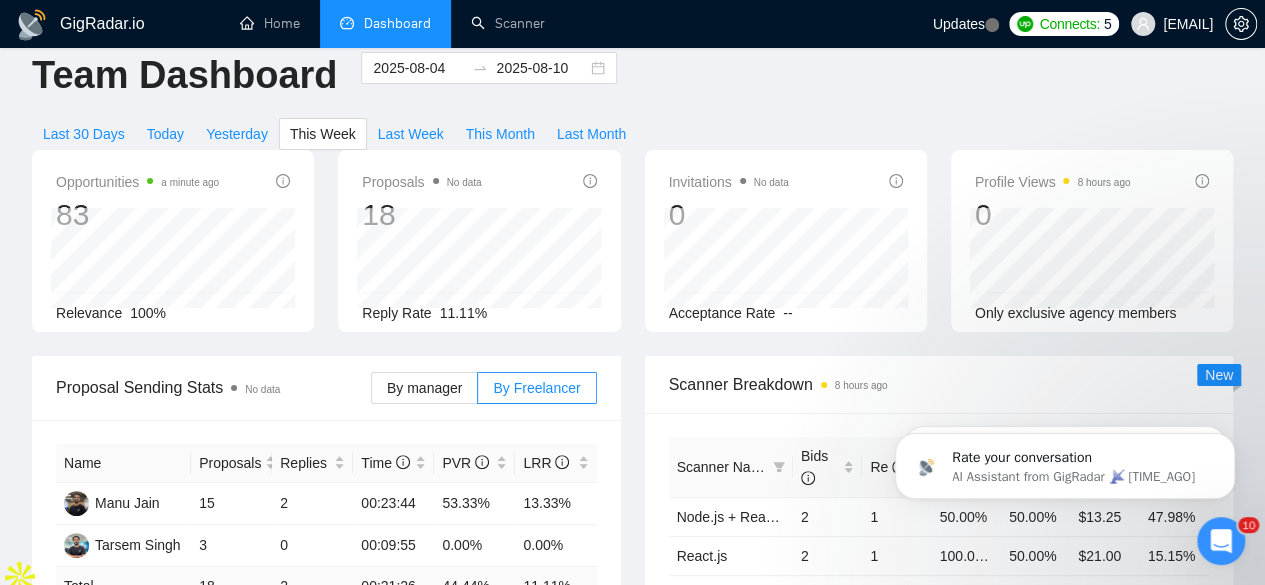 scroll, scrollTop: 0, scrollLeft: 0, axis: both 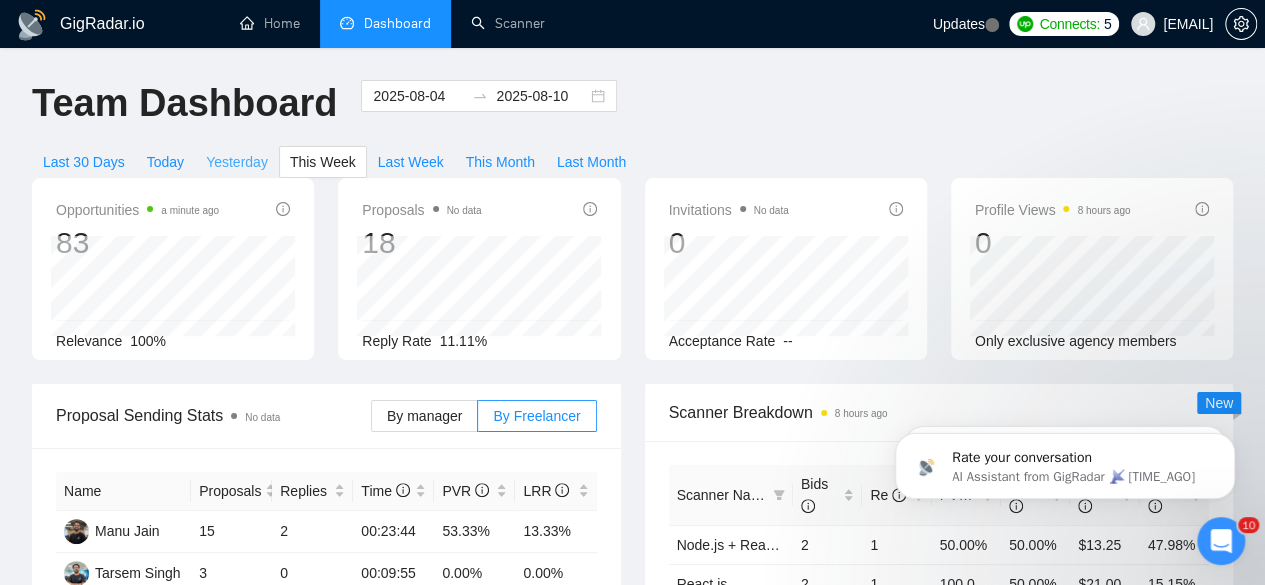 click on "Yesterday" at bounding box center [237, 162] 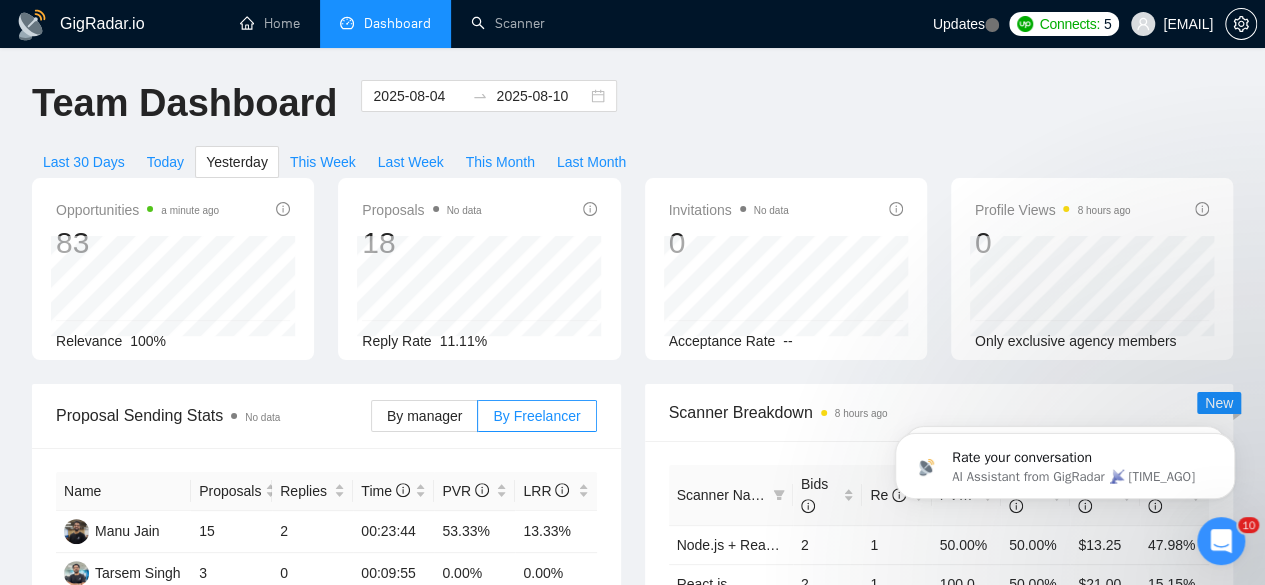 type on "2025-08-05" 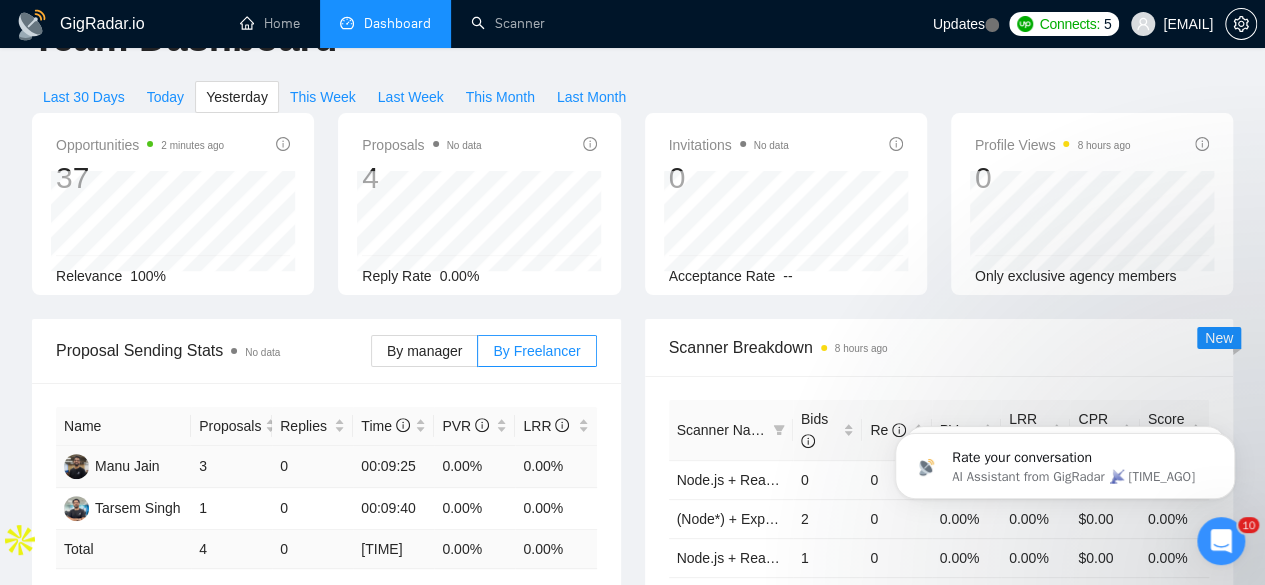 scroll, scrollTop: 0, scrollLeft: 0, axis: both 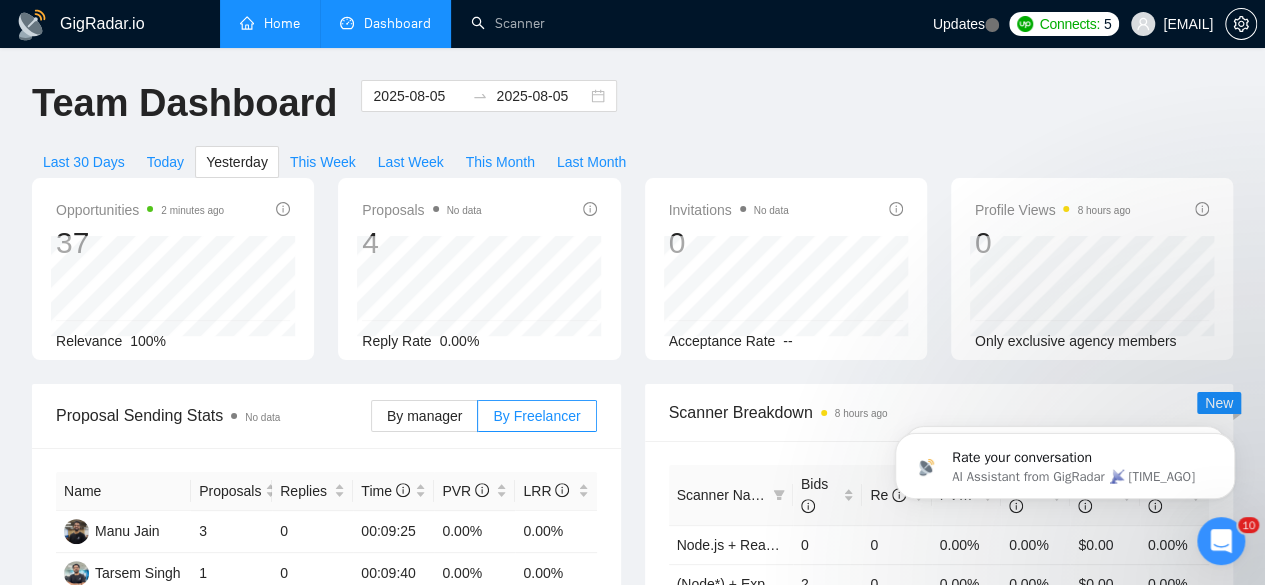 click on "Home" at bounding box center [270, 23] 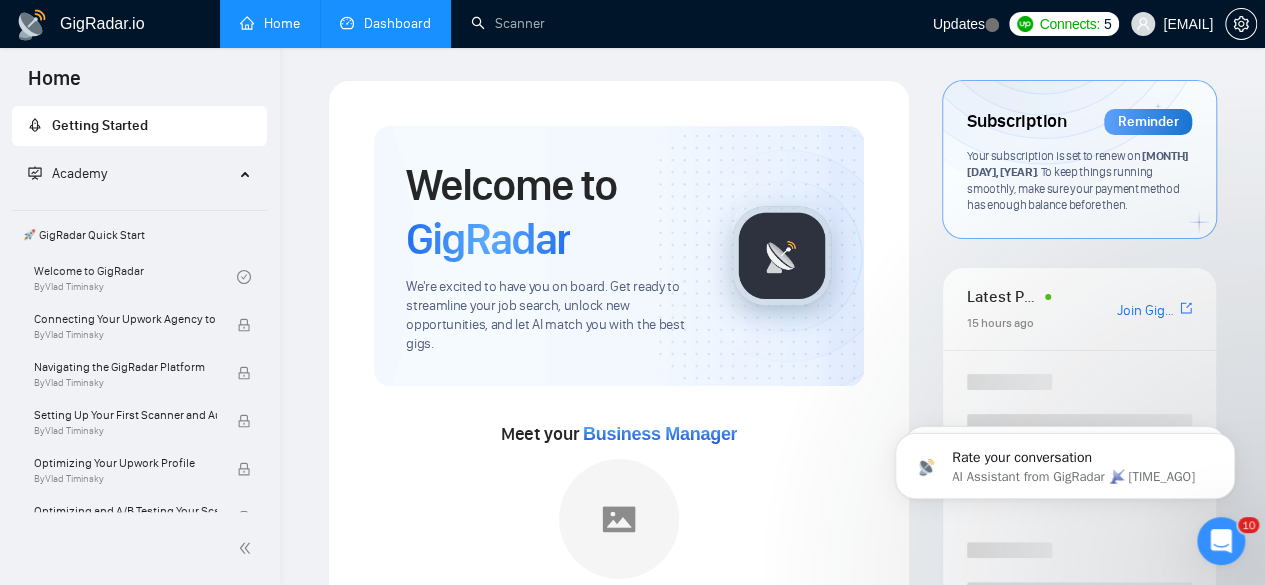 click on "Dashboard" at bounding box center (385, 23) 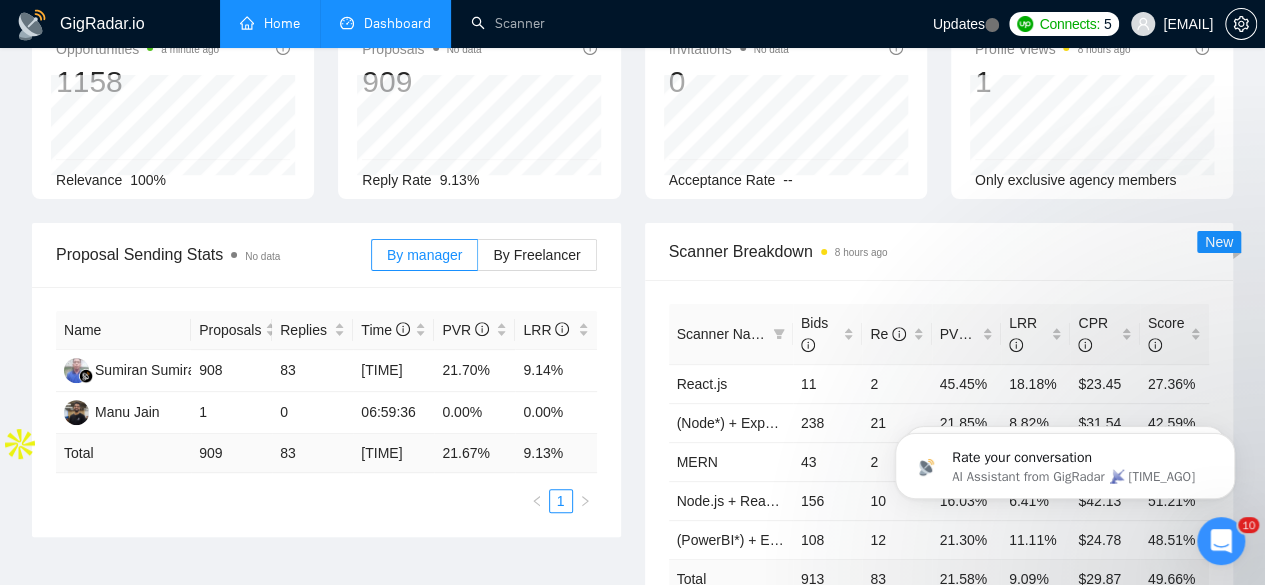 scroll, scrollTop: 0, scrollLeft: 0, axis: both 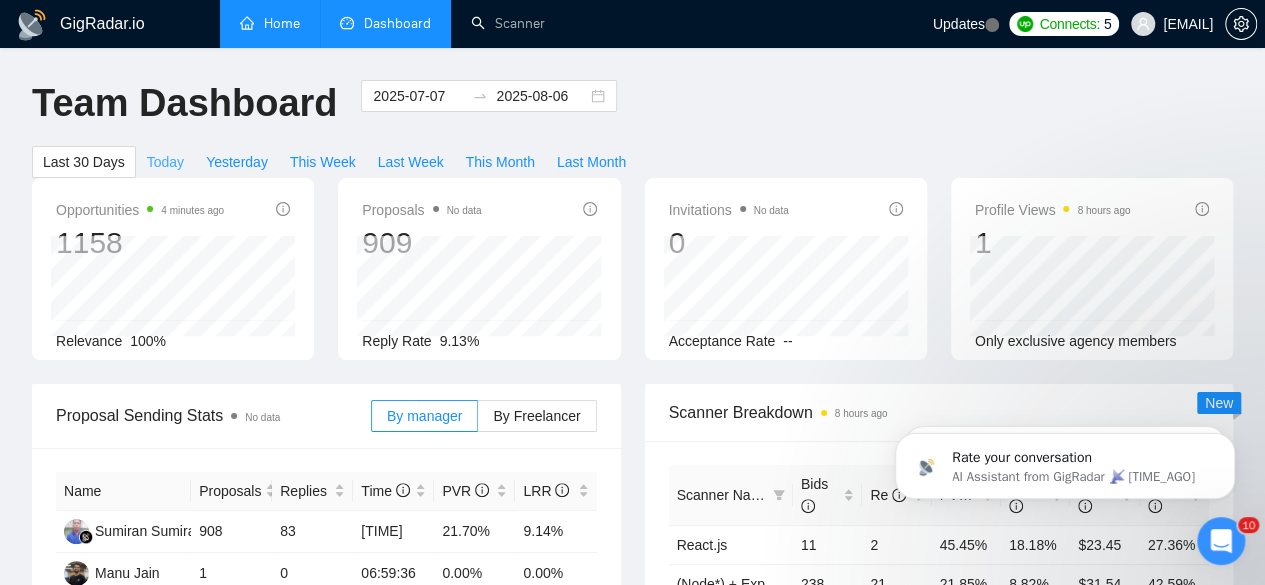 click on "Today" at bounding box center (165, 162) 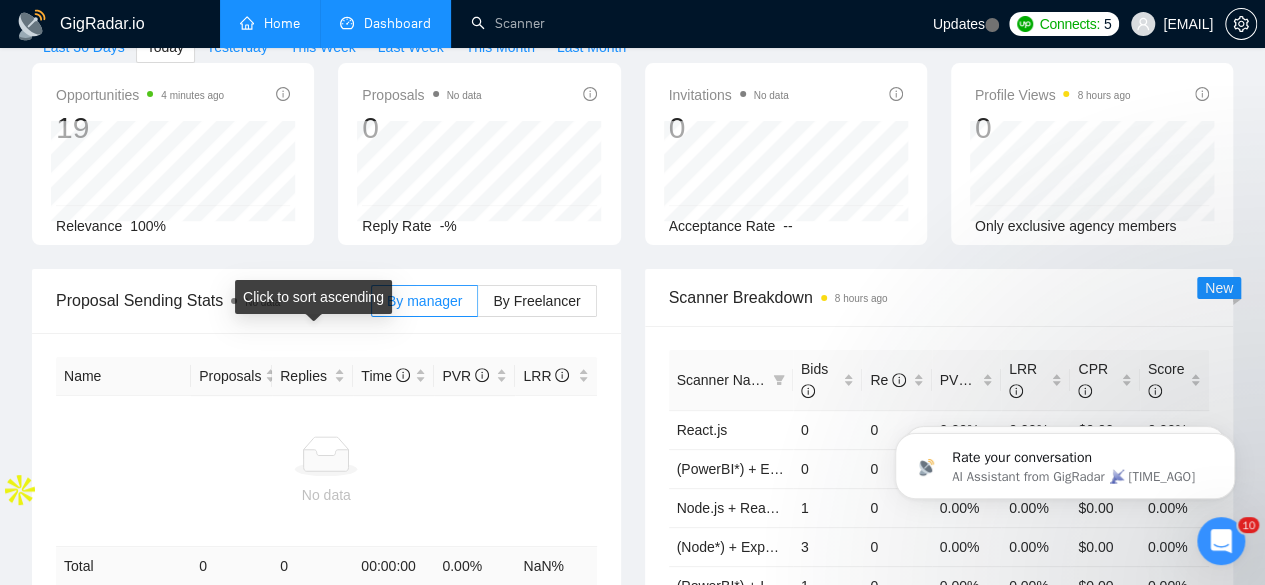 scroll, scrollTop: 116, scrollLeft: 0, axis: vertical 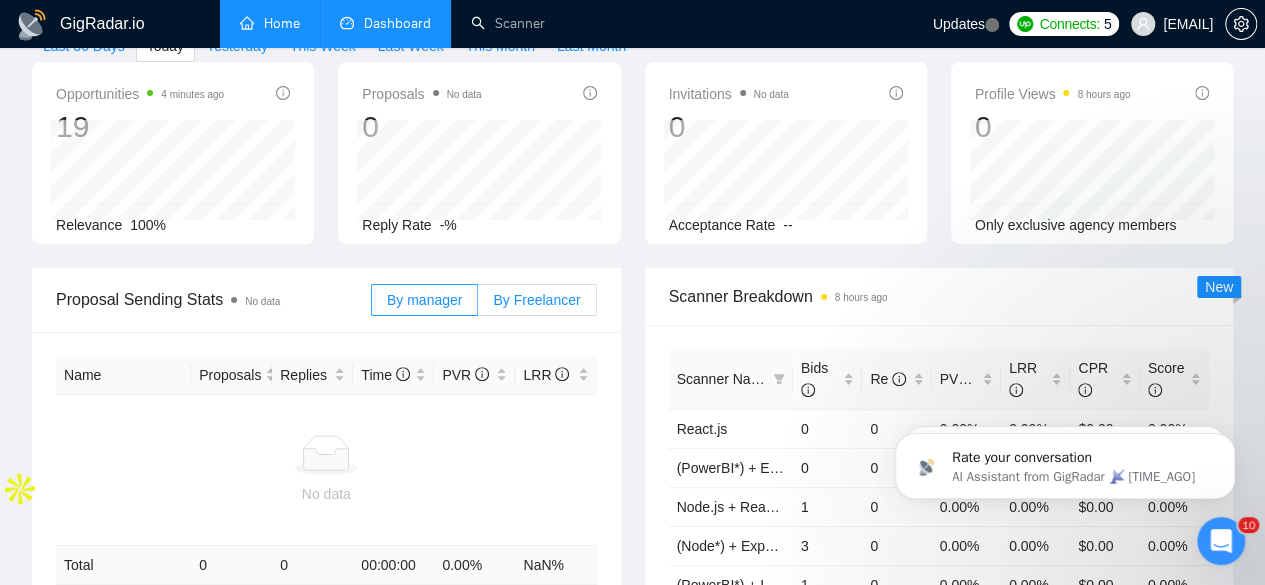 click on "By Freelancer" at bounding box center (536, 300) 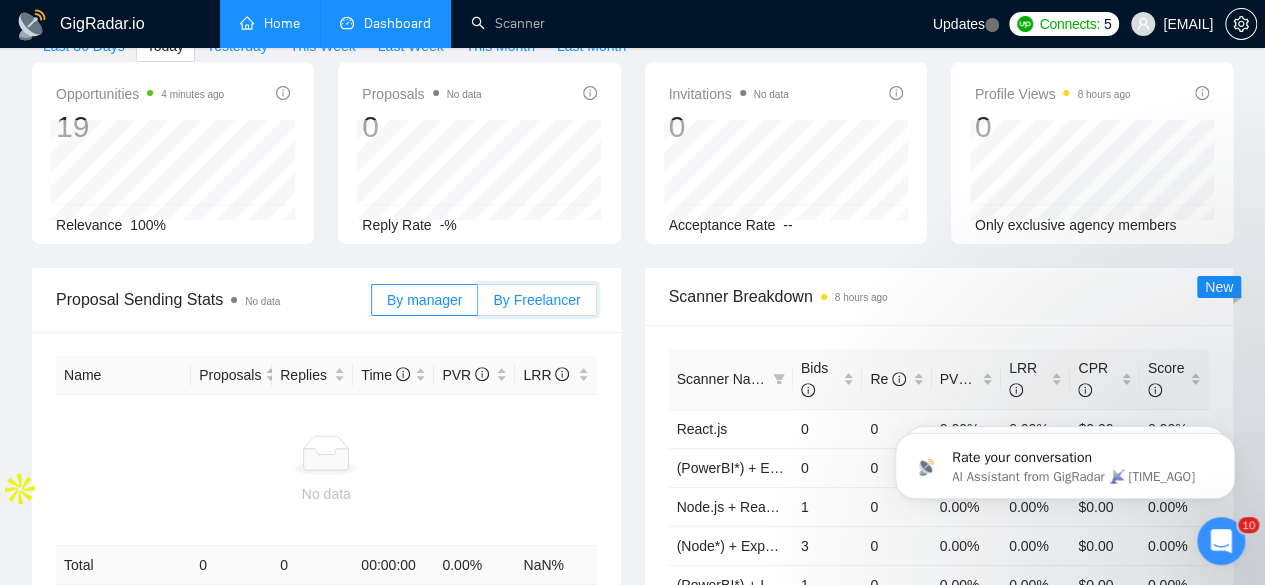 click on "By Freelancer" at bounding box center [478, 305] 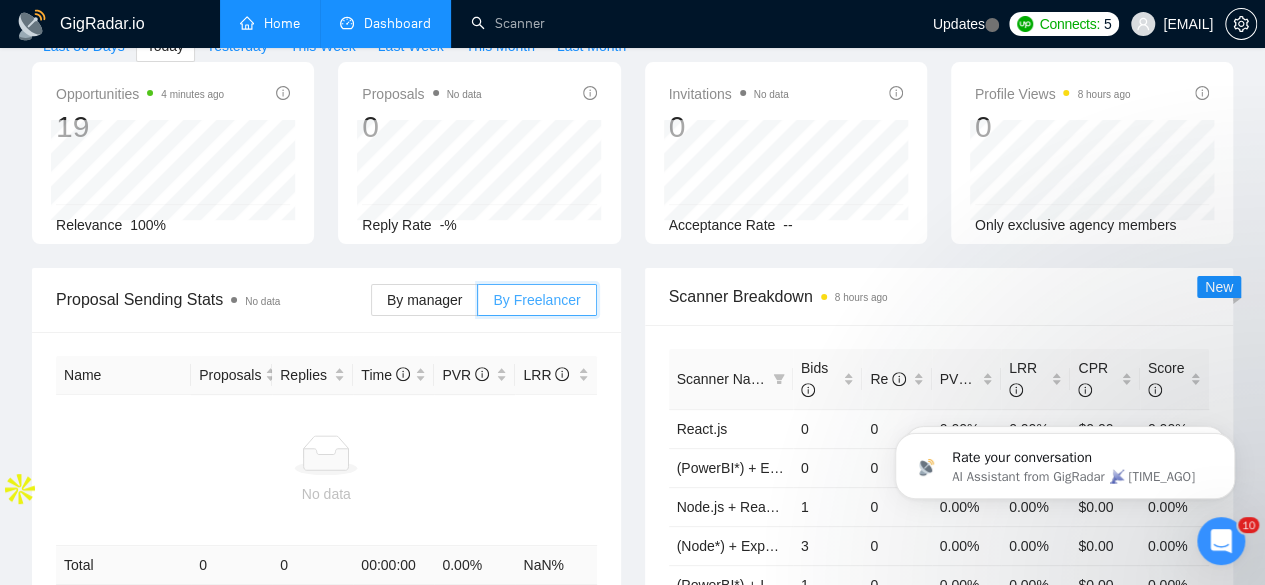 scroll, scrollTop: 0, scrollLeft: 0, axis: both 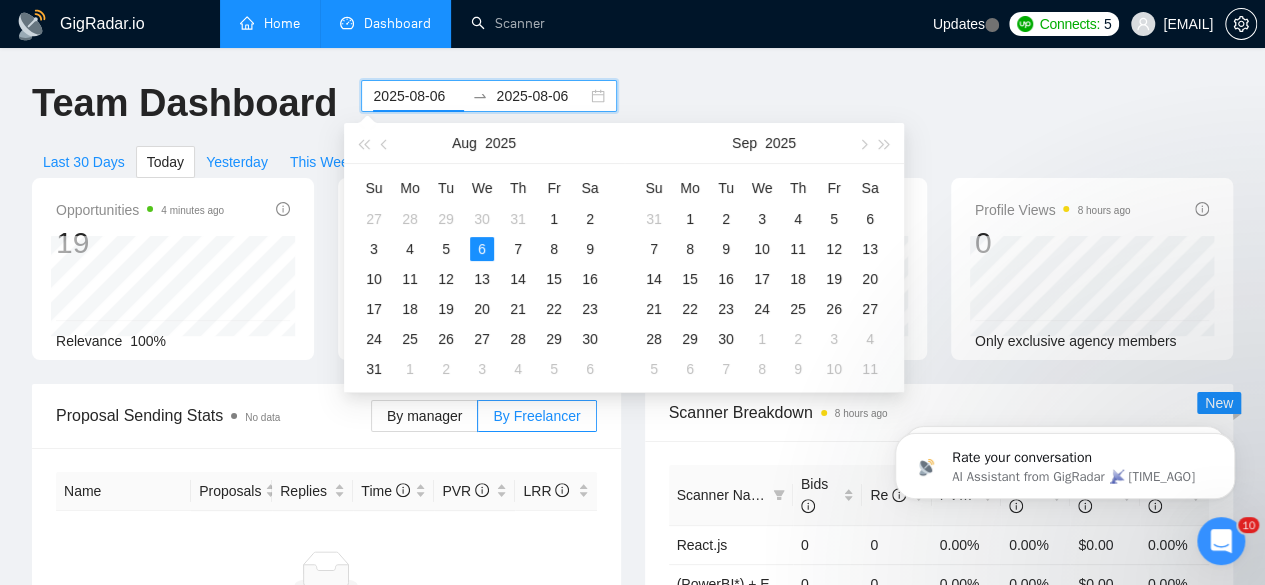 click on "2025-08-06" at bounding box center (418, 96) 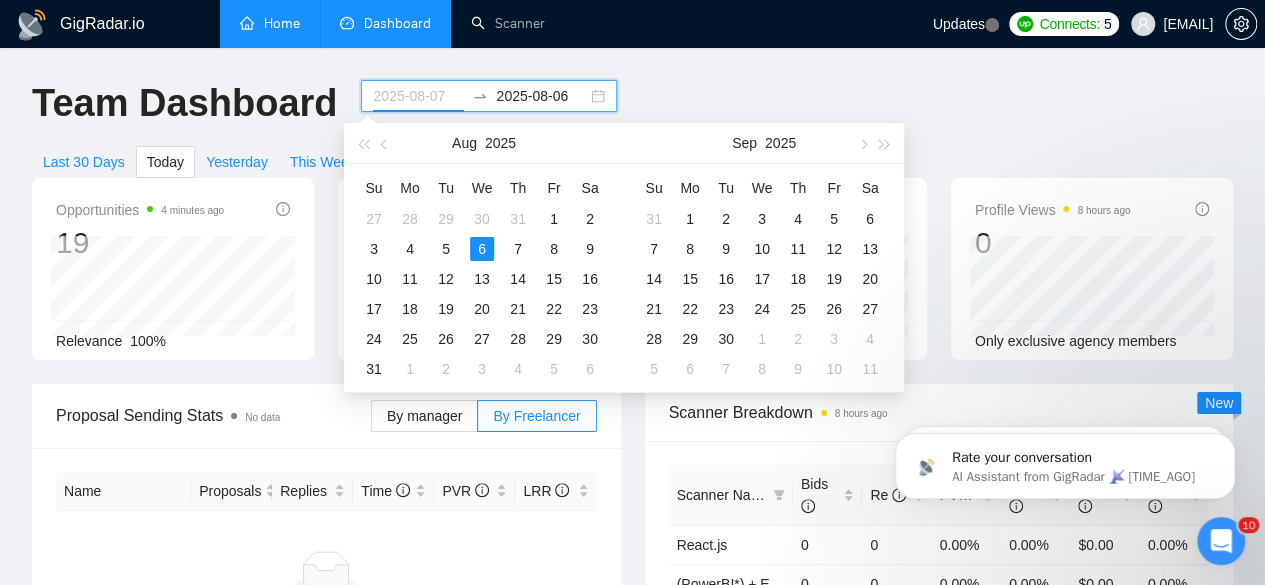 type on "2025-08-06" 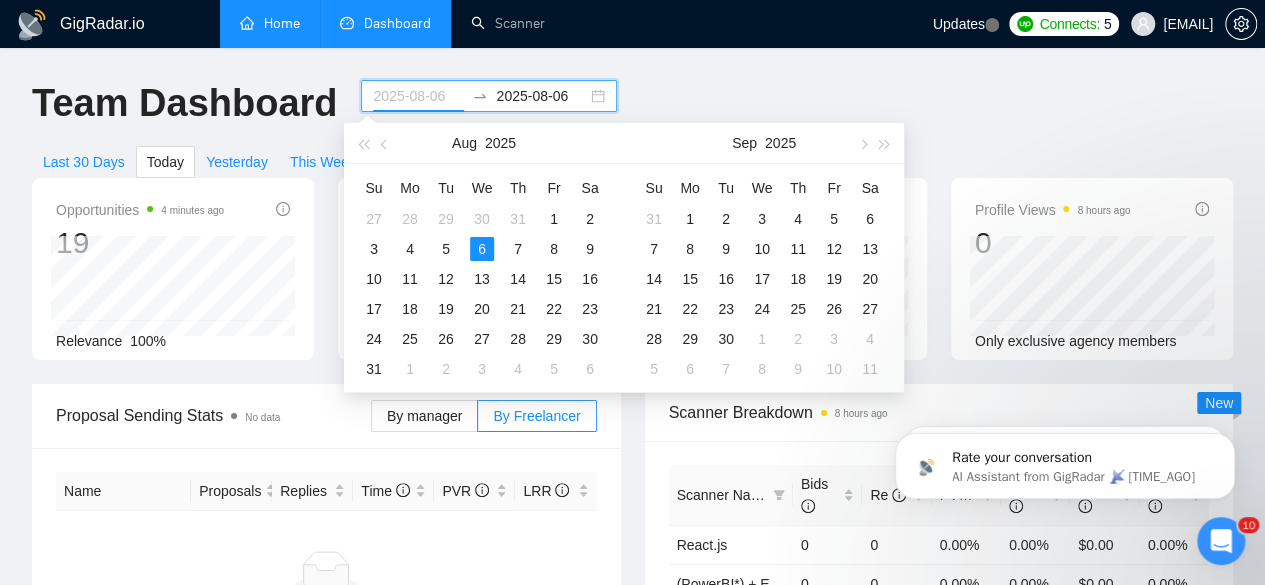 click on "6" at bounding box center (482, 249) 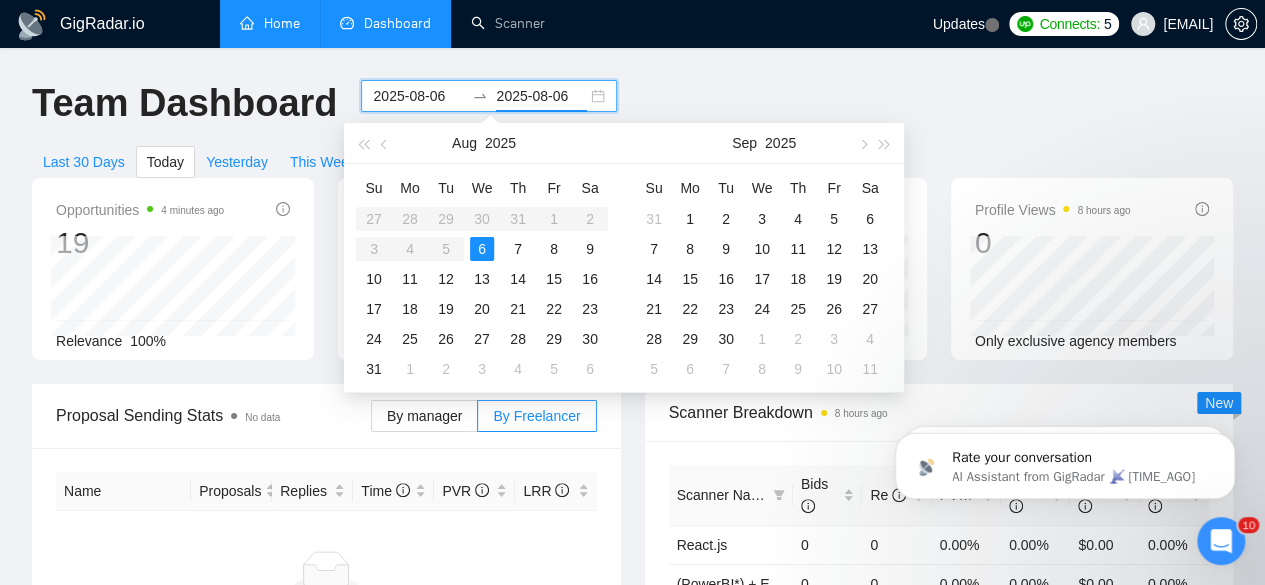click on "6" at bounding box center (482, 249) 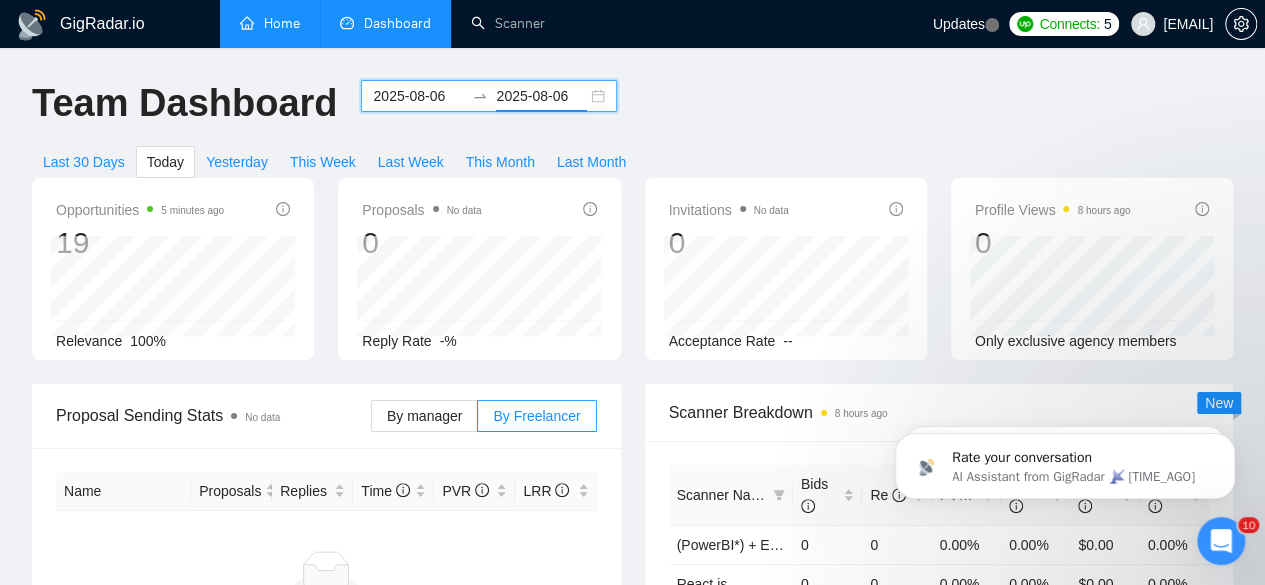 scroll, scrollTop: 45, scrollLeft: 0, axis: vertical 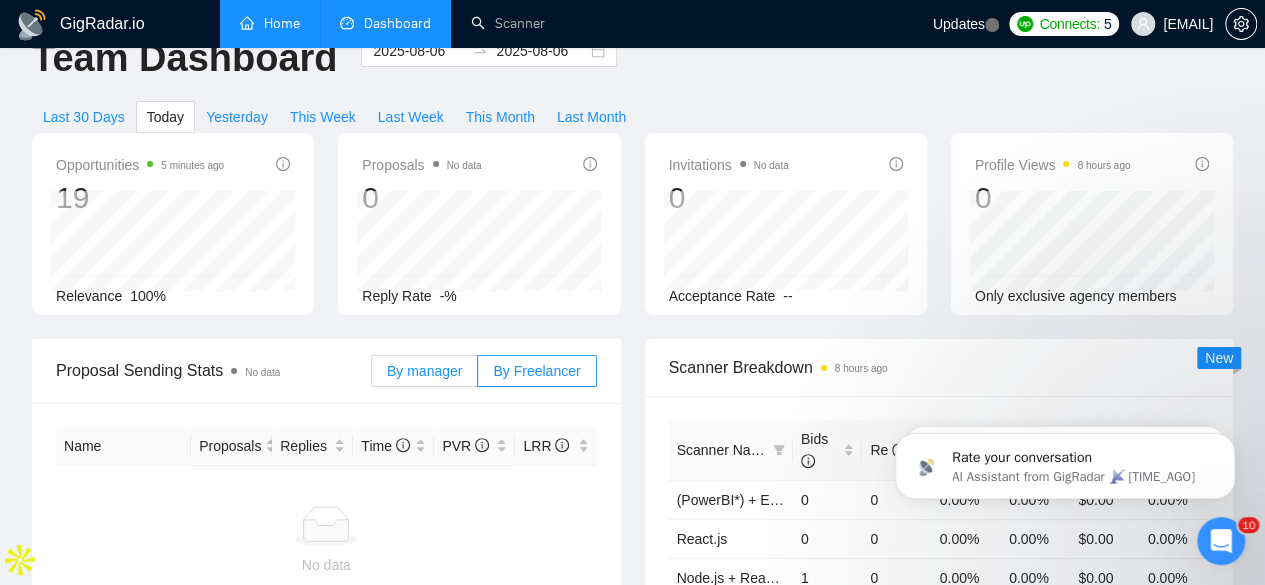 click on "By manager" at bounding box center (424, 371) 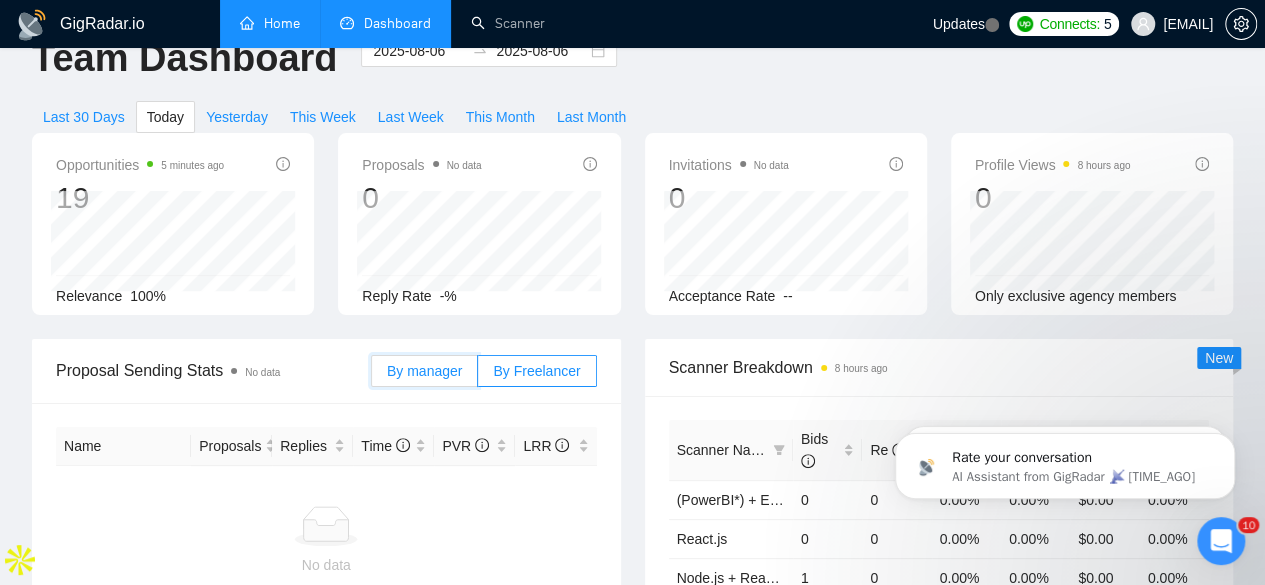 click on "By manager" at bounding box center (372, 376) 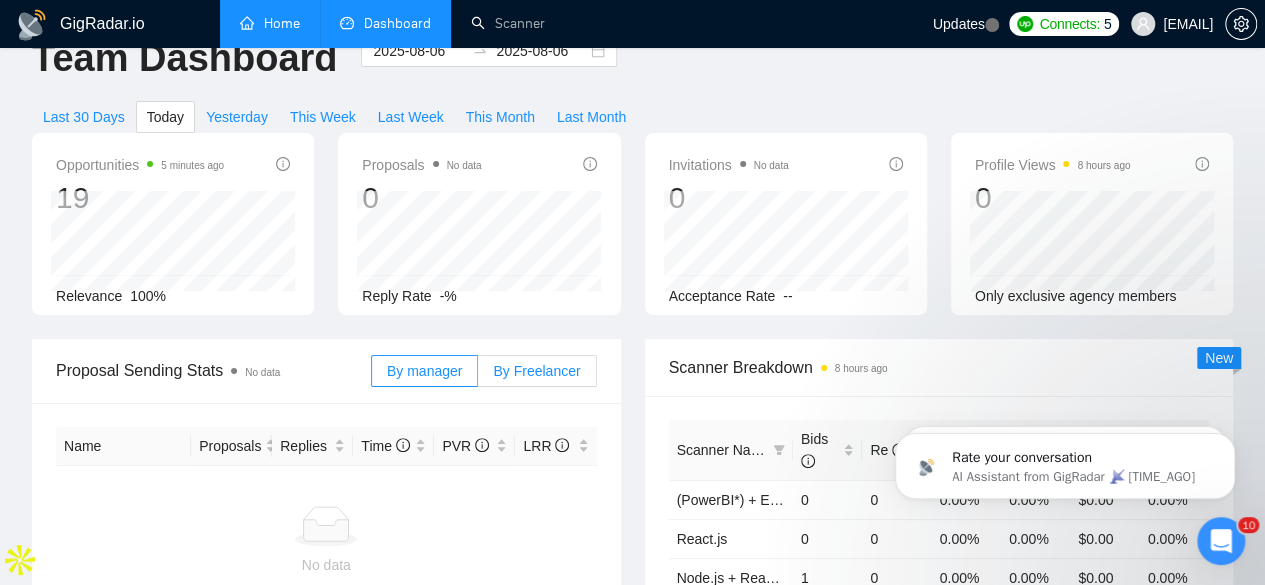 click on "By Freelancer" at bounding box center [536, 371] 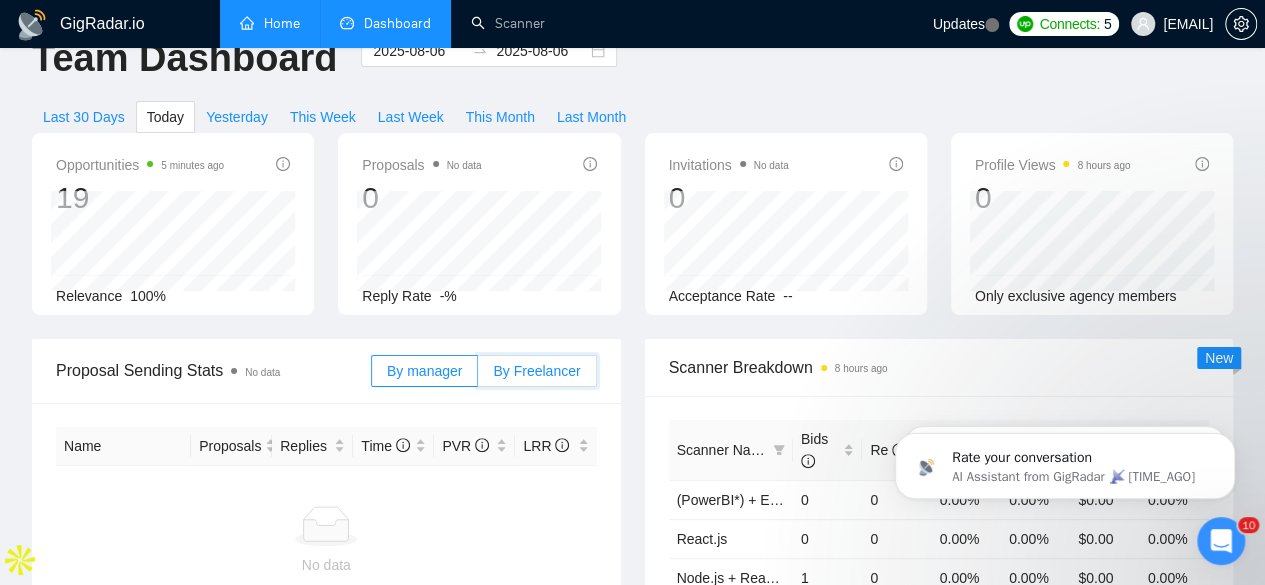 click on "By Freelancer" at bounding box center (478, 376) 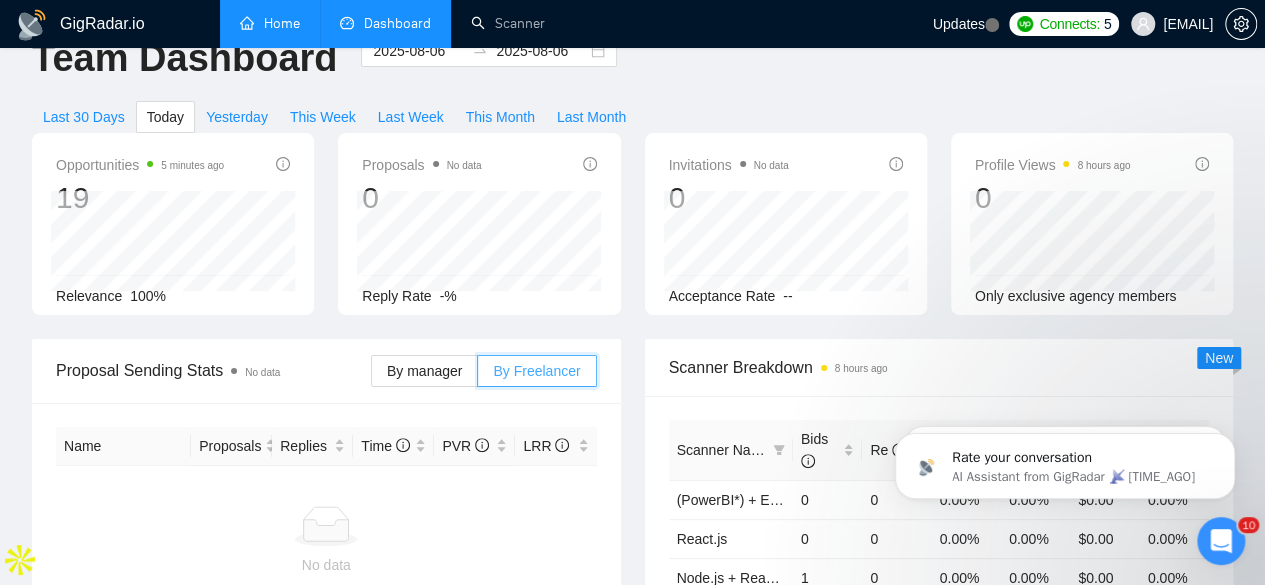 scroll, scrollTop: 0, scrollLeft: 0, axis: both 